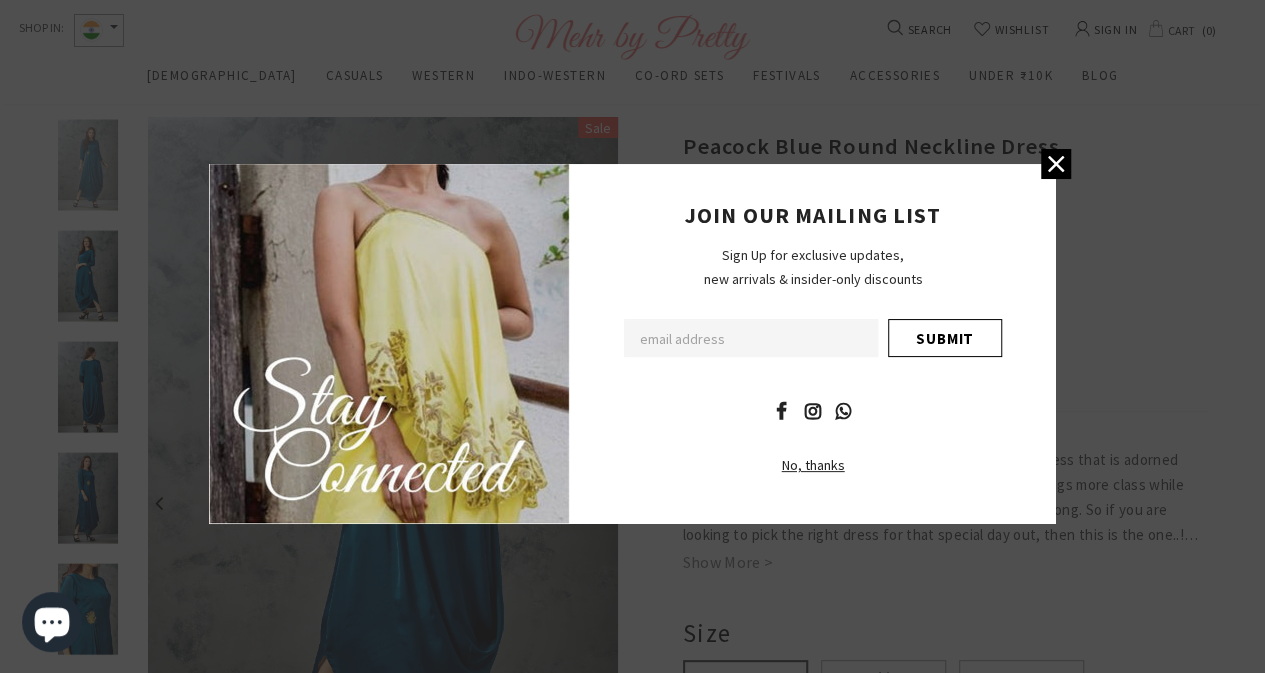 scroll, scrollTop: 72, scrollLeft: 0, axis: vertical 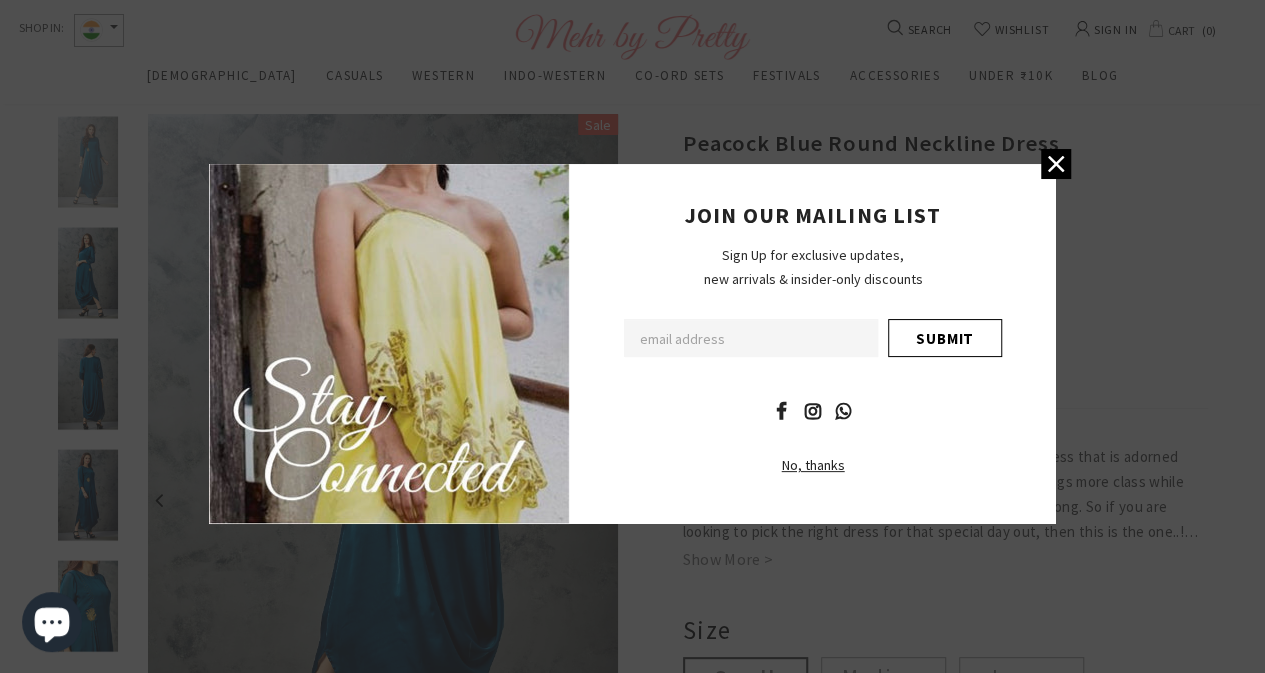 click 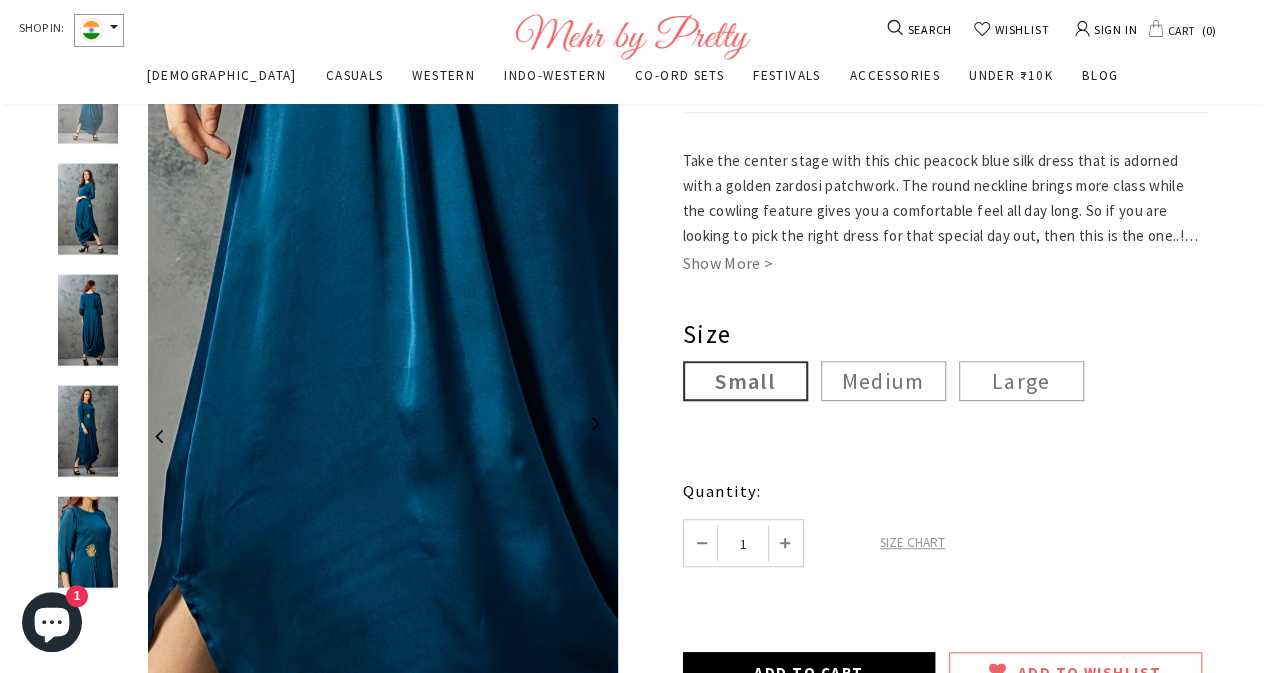 scroll, scrollTop: 369, scrollLeft: 0, axis: vertical 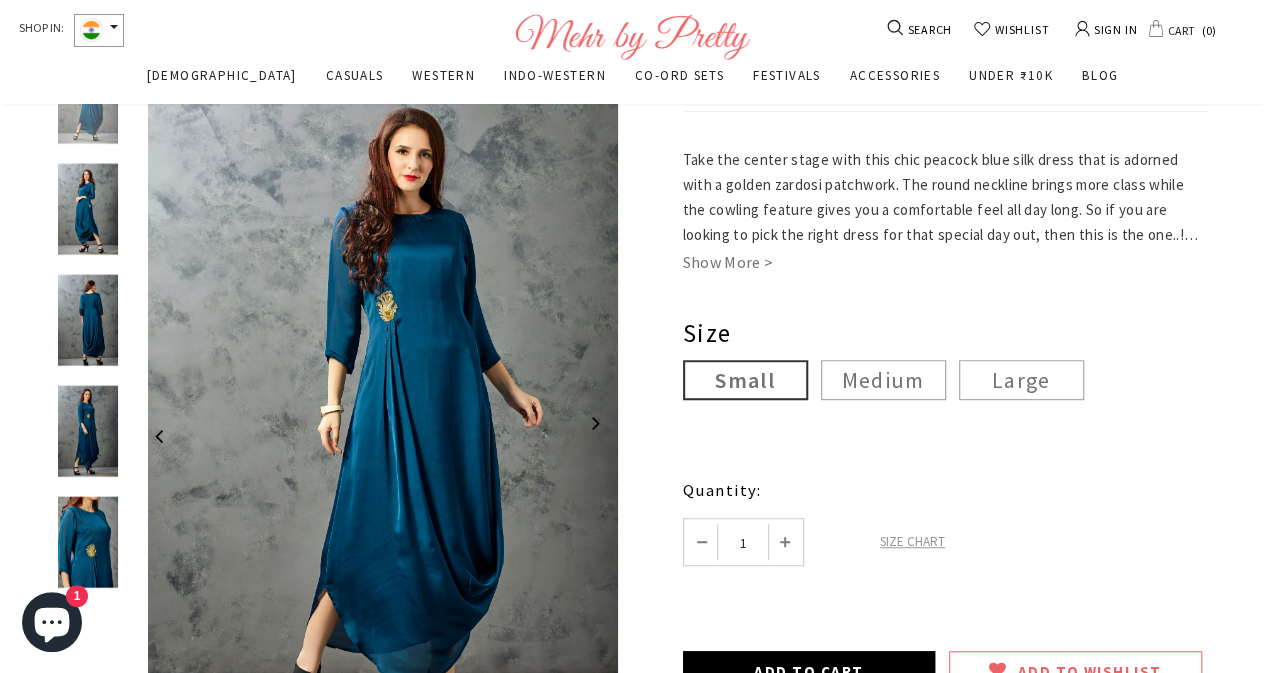 click at bounding box center (88, 209) 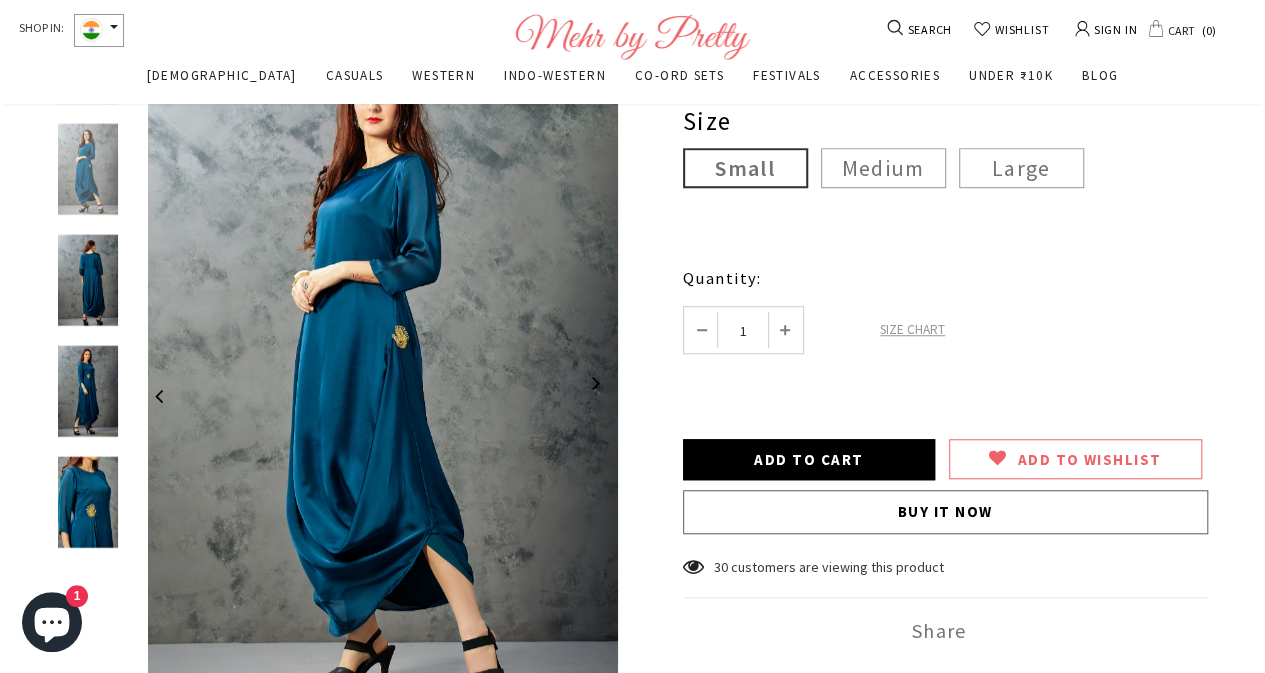 scroll, scrollTop: 583, scrollLeft: 0, axis: vertical 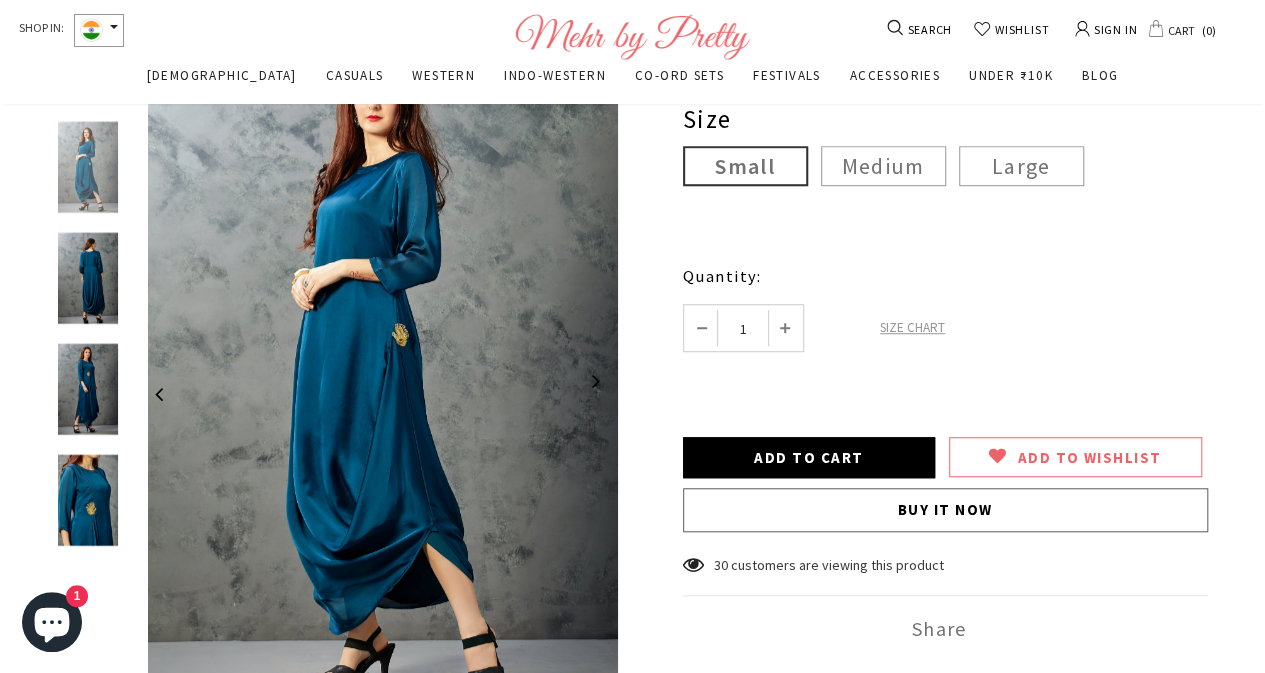 click at bounding box center [88, 389] 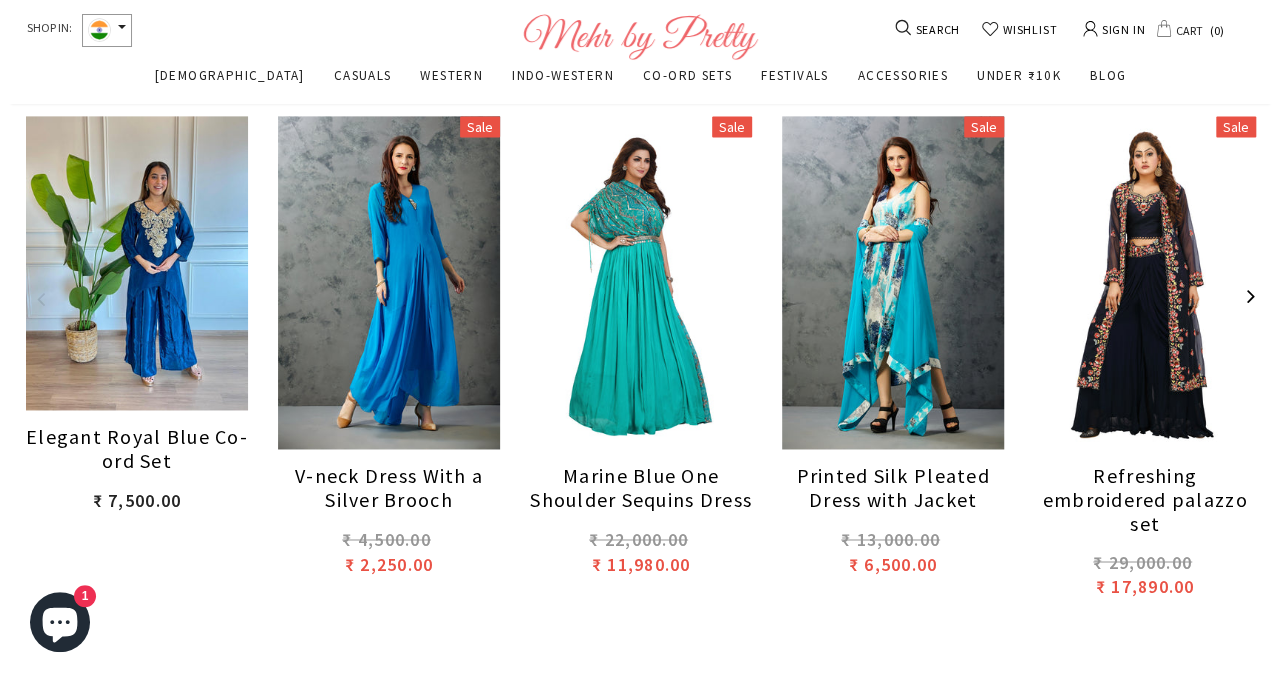 scroll, scrollTop: 1344, scrollLeft: 0, axis: vertical 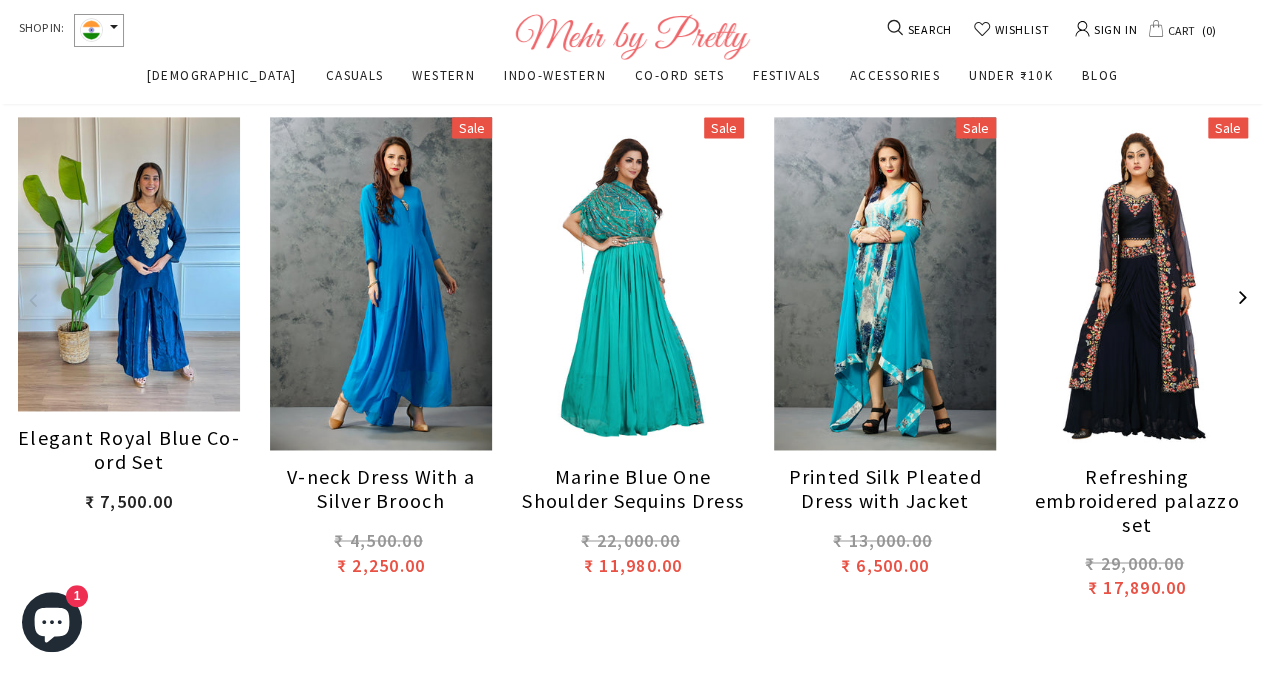 click on "ADD TO WISHLIST
Select options" at bounding box center (381, 283) 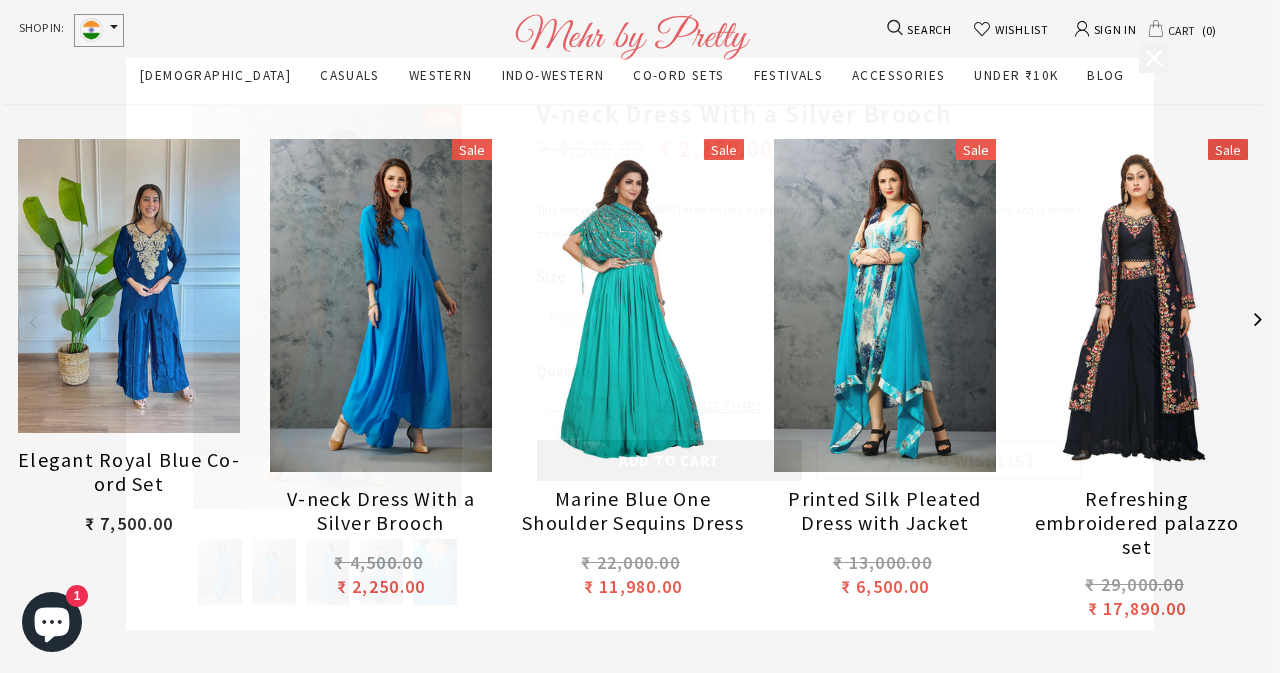 scroll, scrollTop: 1366, scrollLeft: 0, axis: vertical 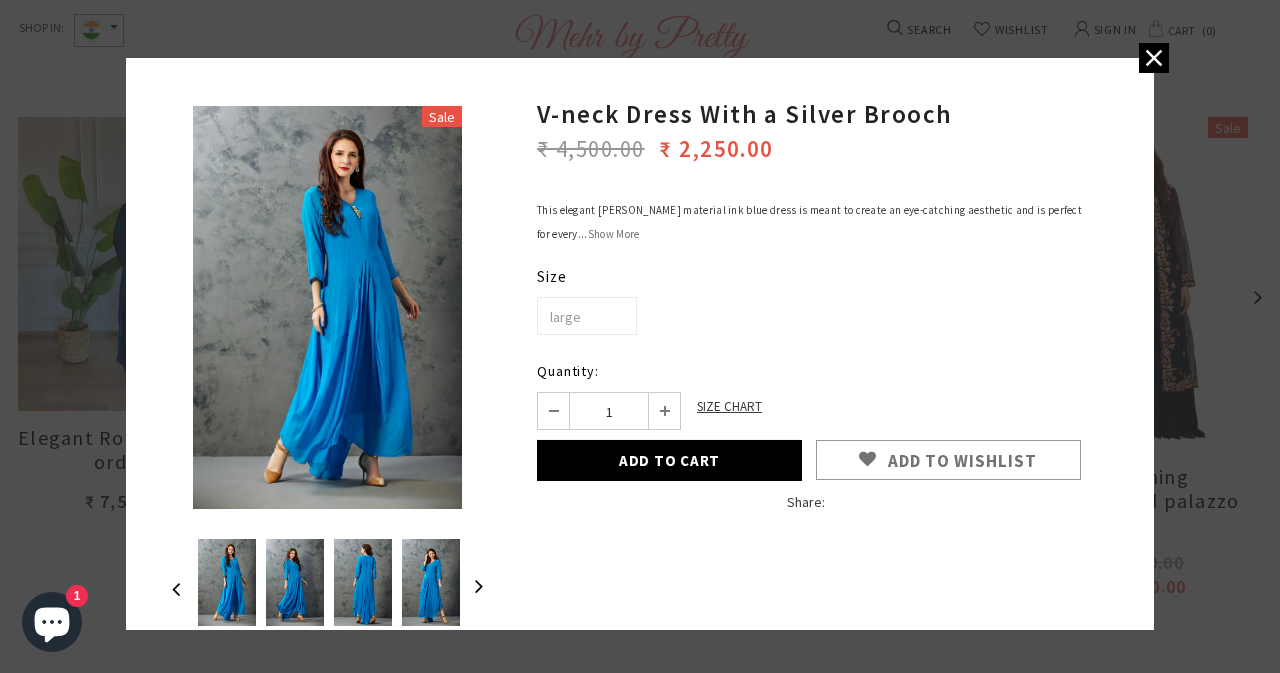 click at bounding box center (295, 582) 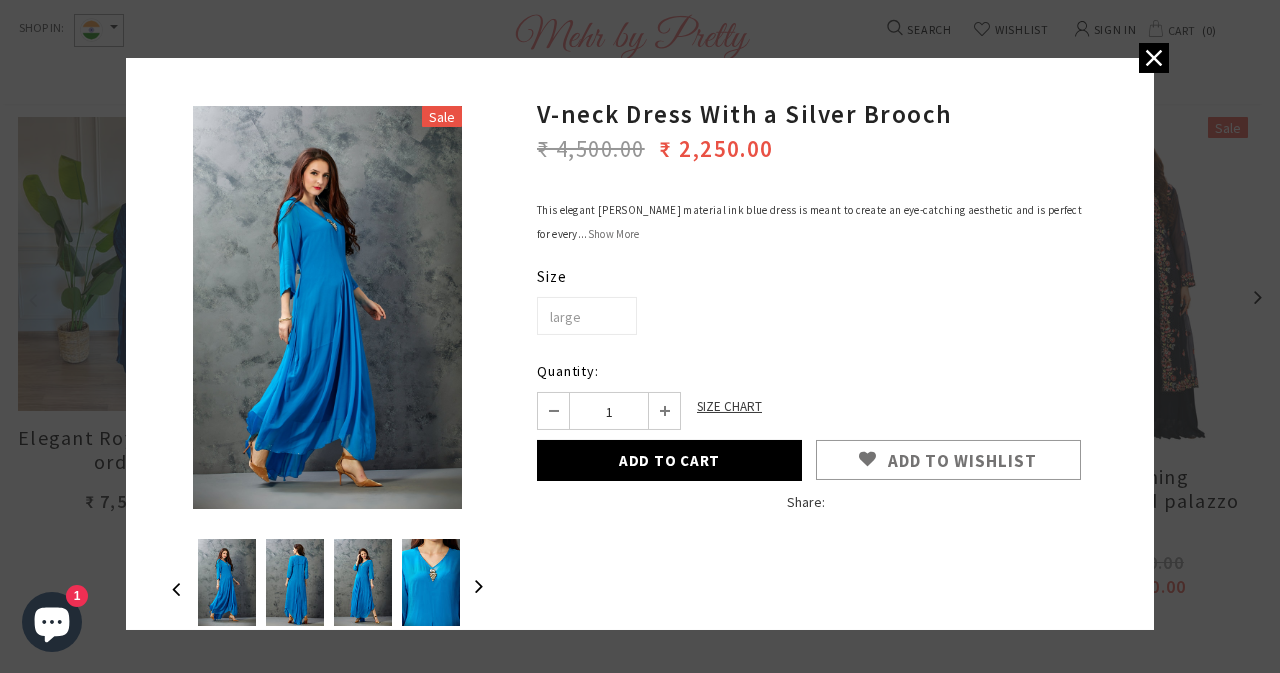 click on "Next" at bounding box center [463, 586] 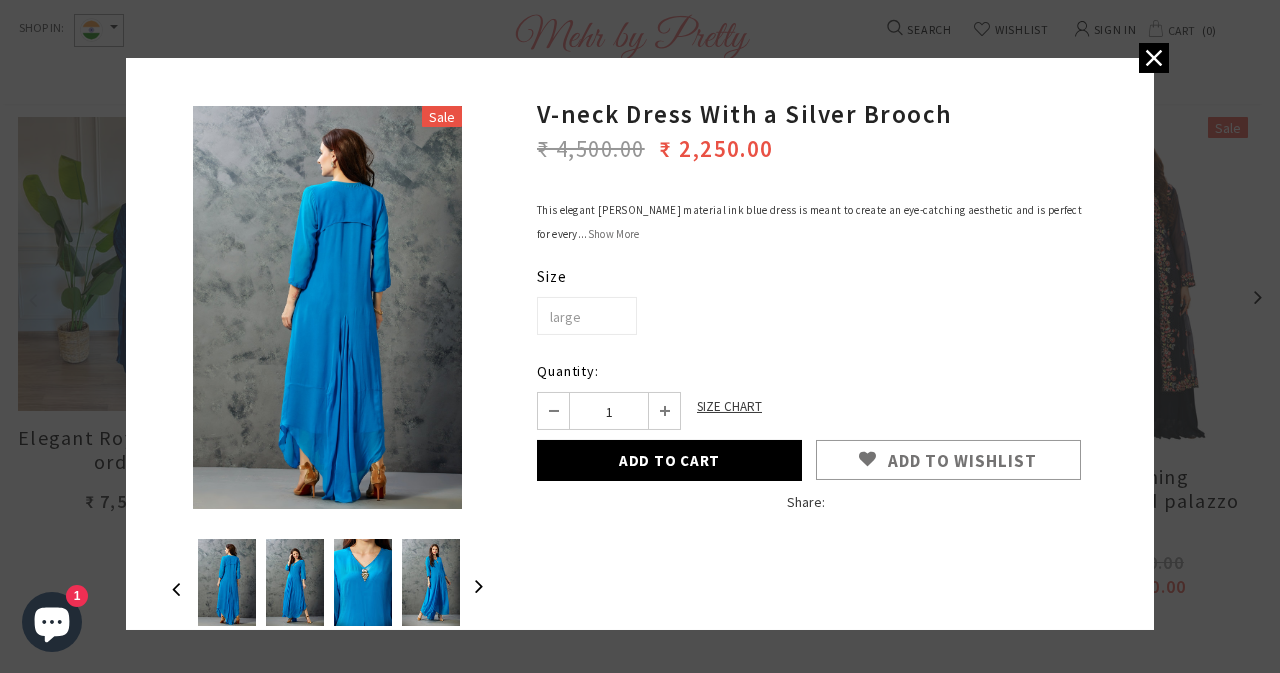 click at bounding box center [363, 582] 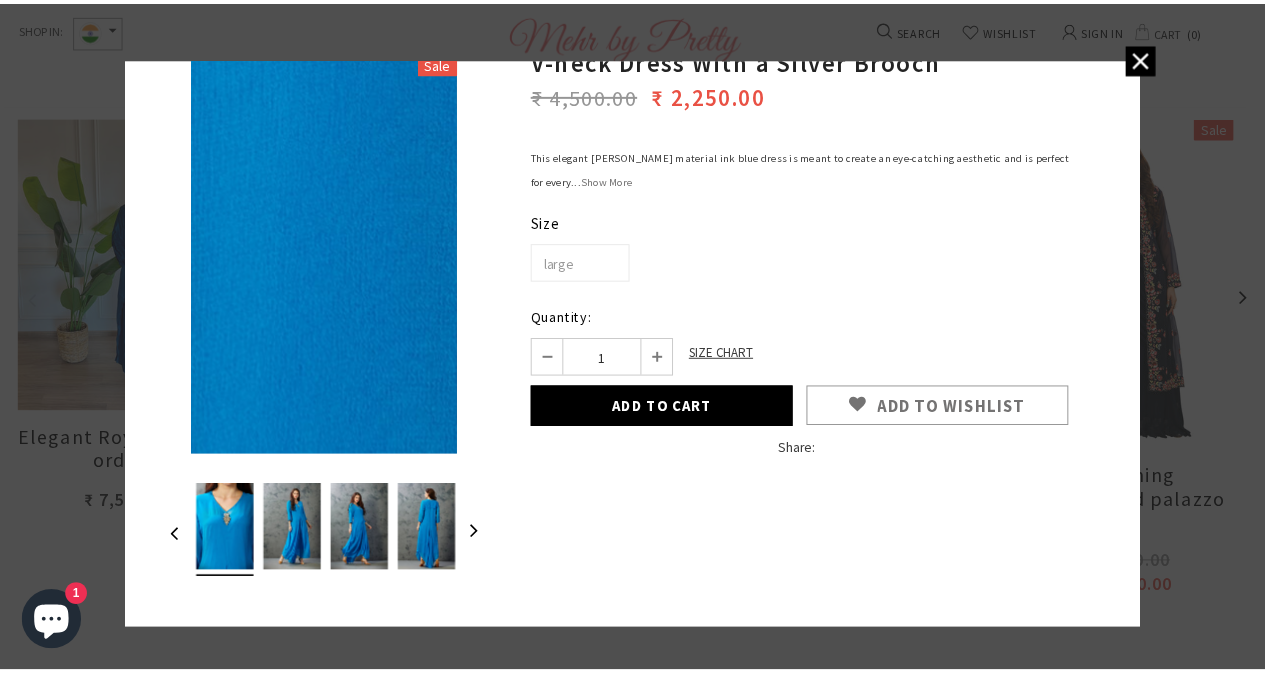 scroll, scrollTop: 0, scrollLeft: 0, axis: both 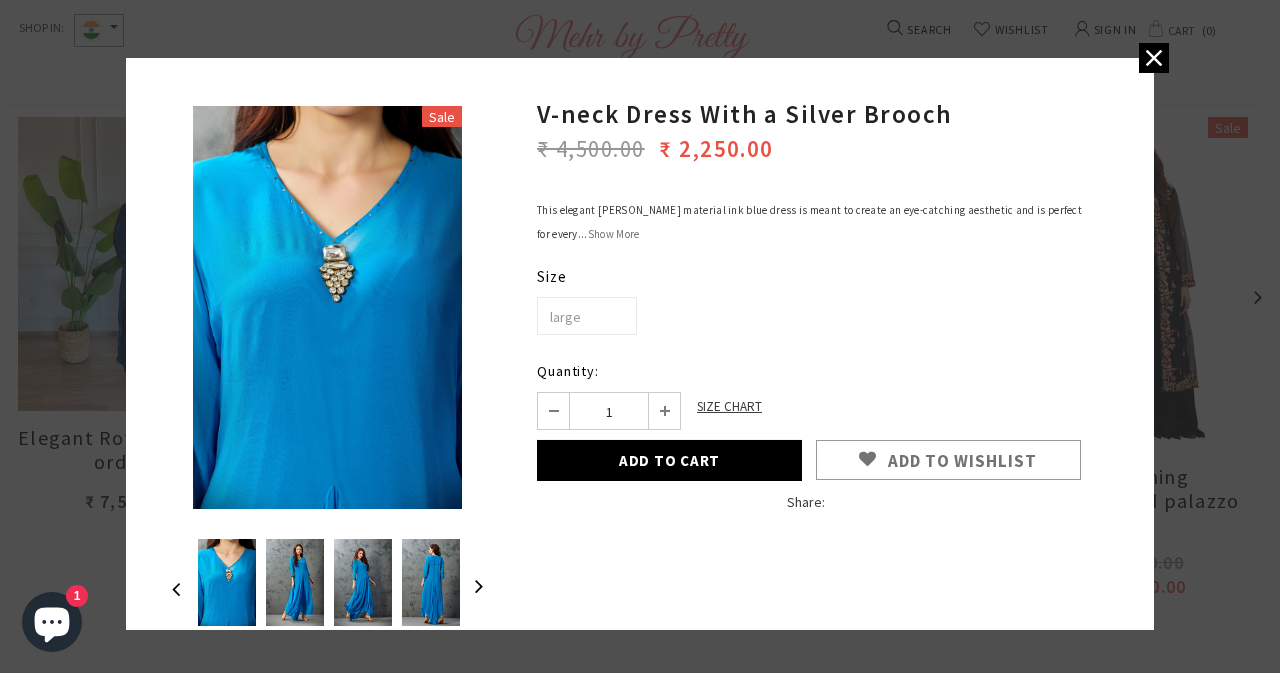 click 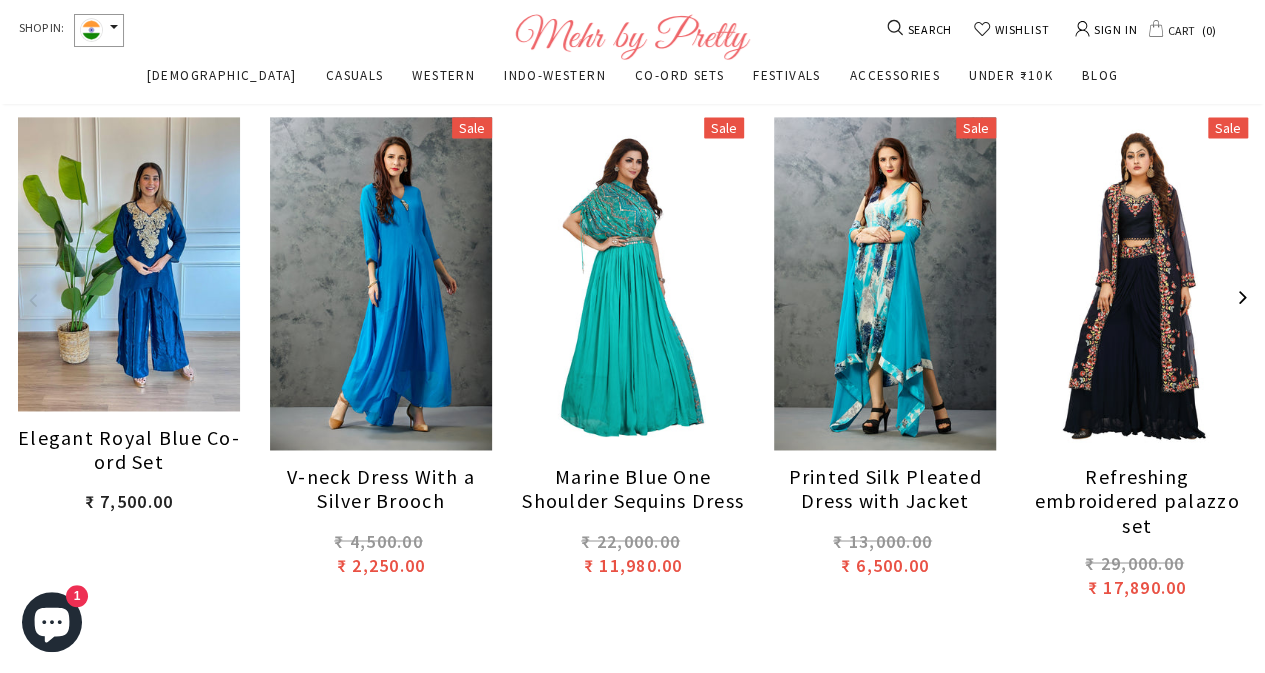 click on "[DATE] ([DATE])" at bounding box center [0, 0] 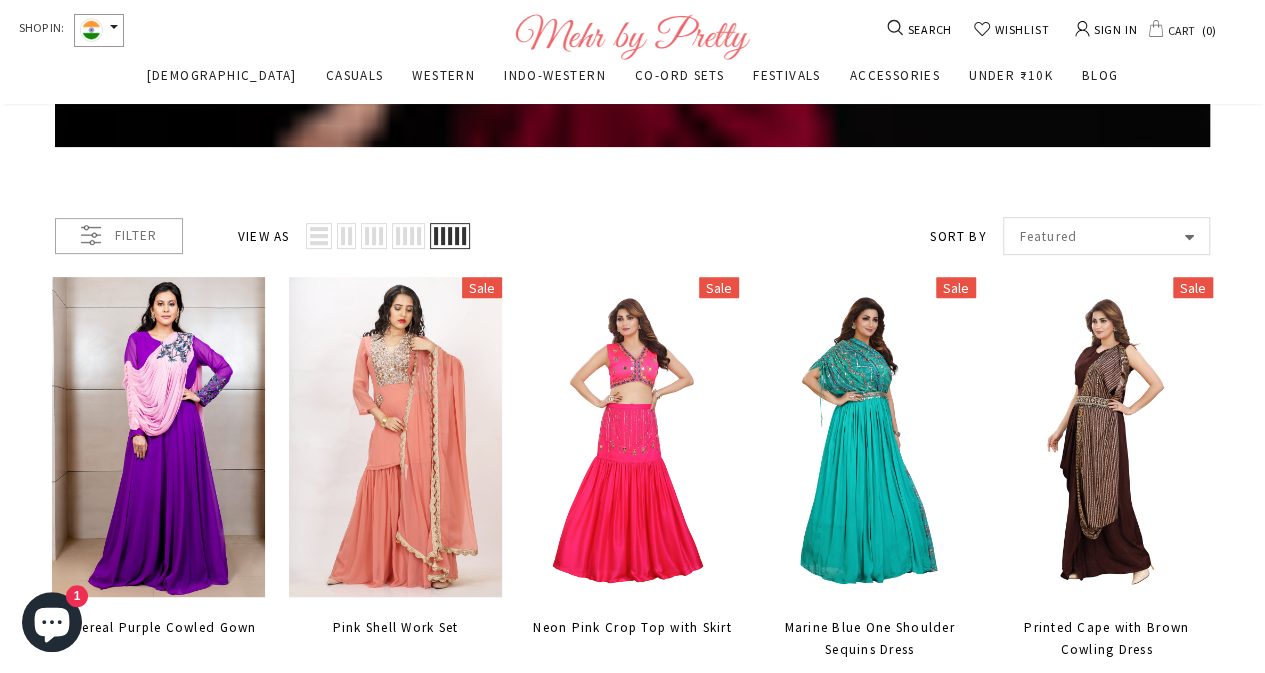 scroll, scrollTop: 284, scrollLeft: 0, axis: vertical 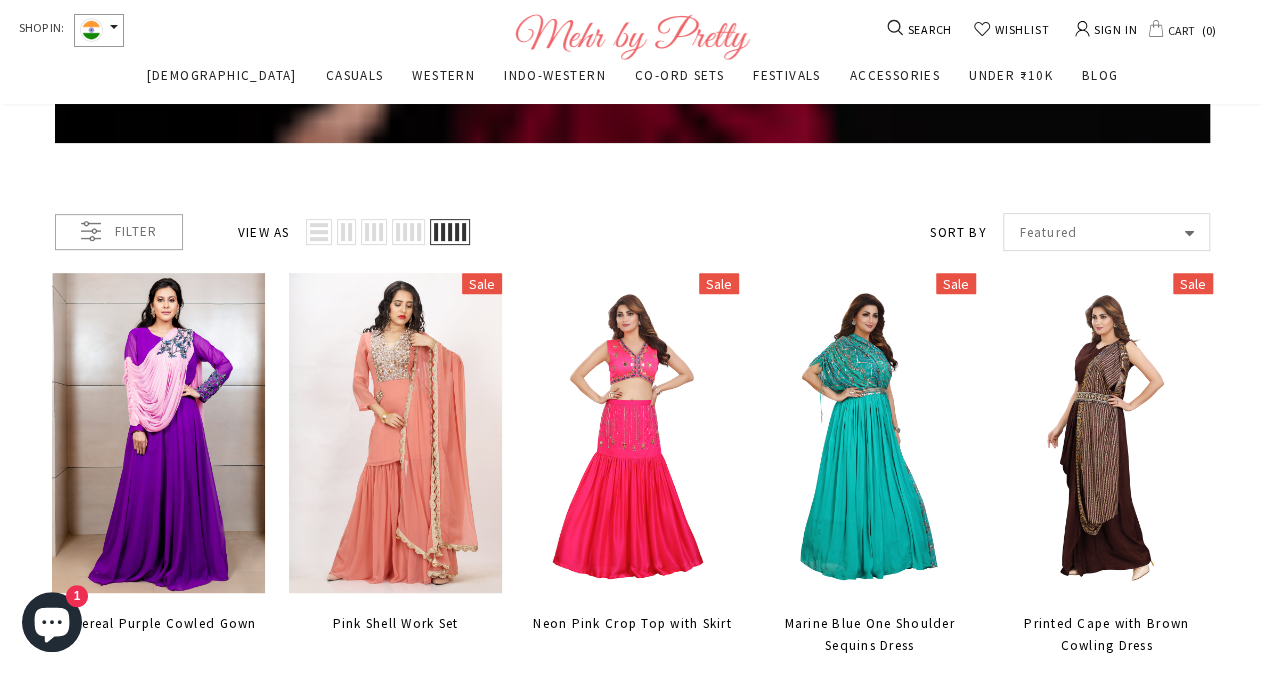 click on "WESTERN" at bounding box center (443, 75) 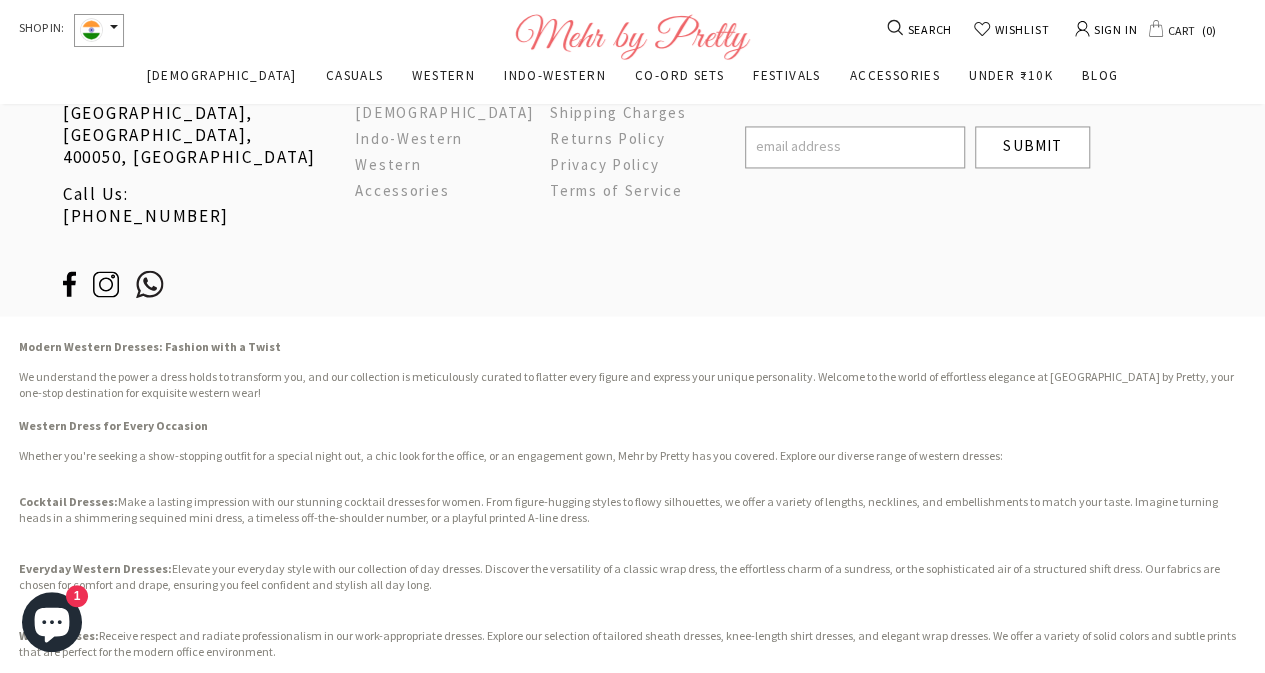 scroll, scrollTop: 9189, scrollLeft: 0, axis: vertical 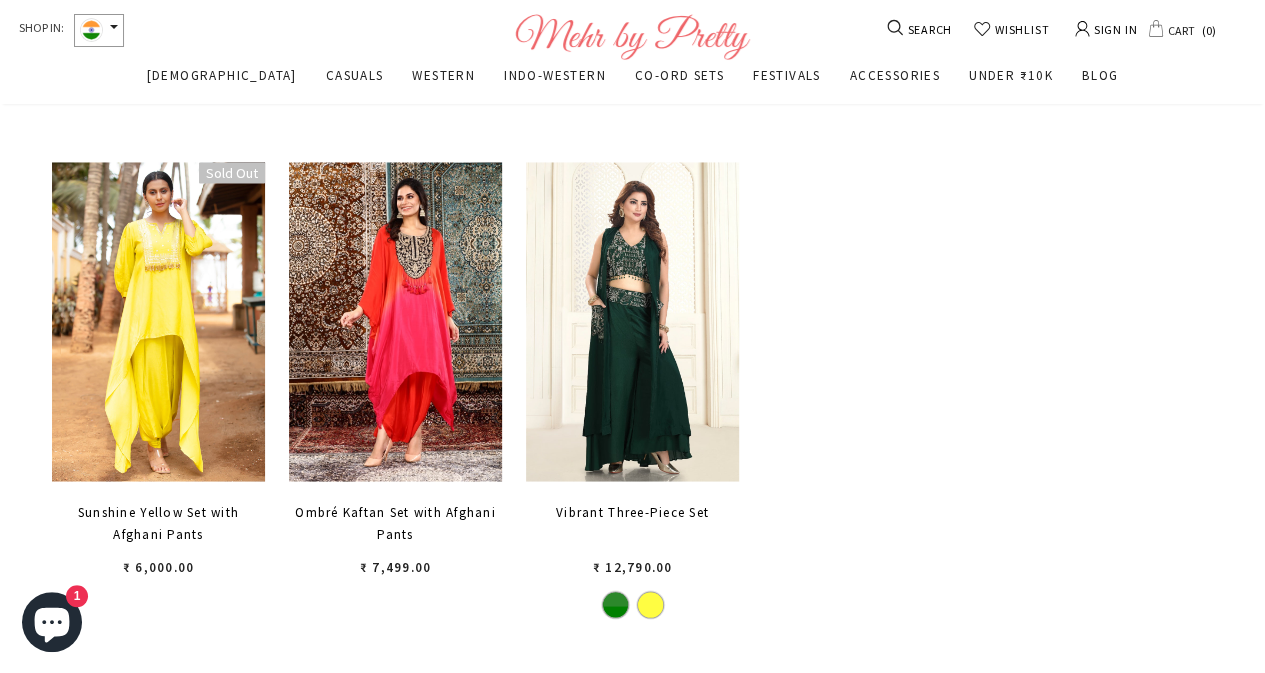 click on "INDO-WESTERN" at bounding box center (555, 75) 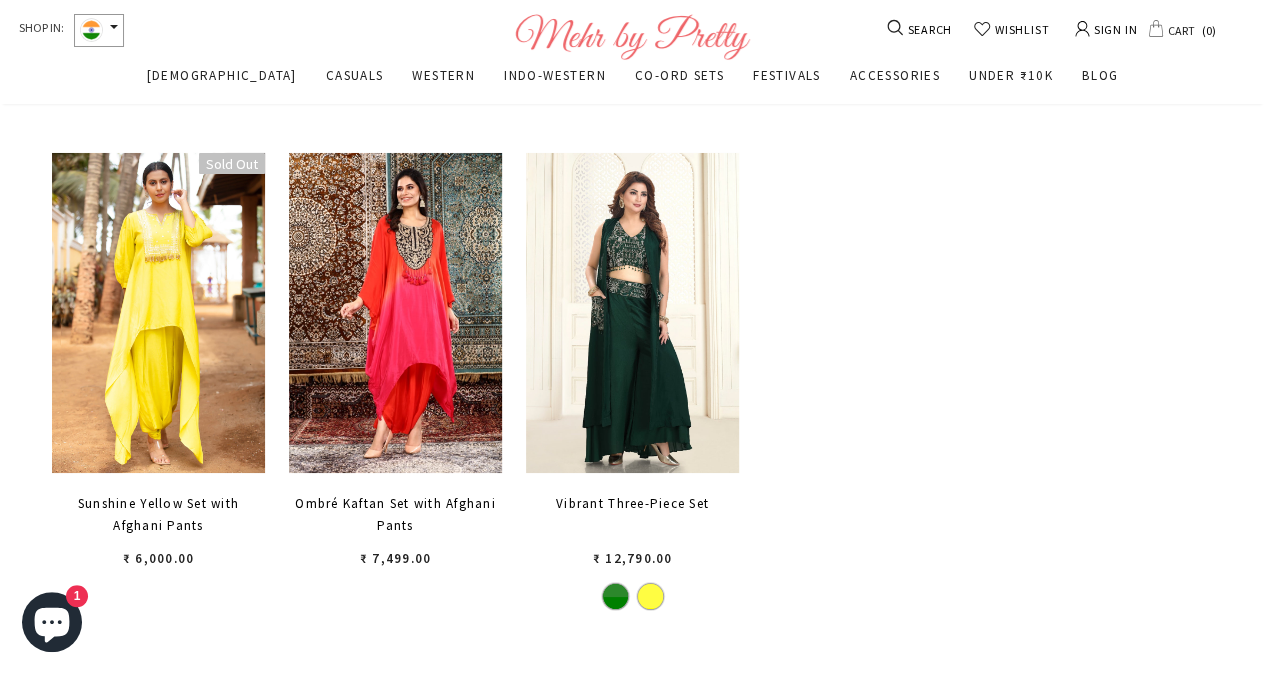 scroll, scrollTop: 3538, scrollLeft: 0, axis: vertical 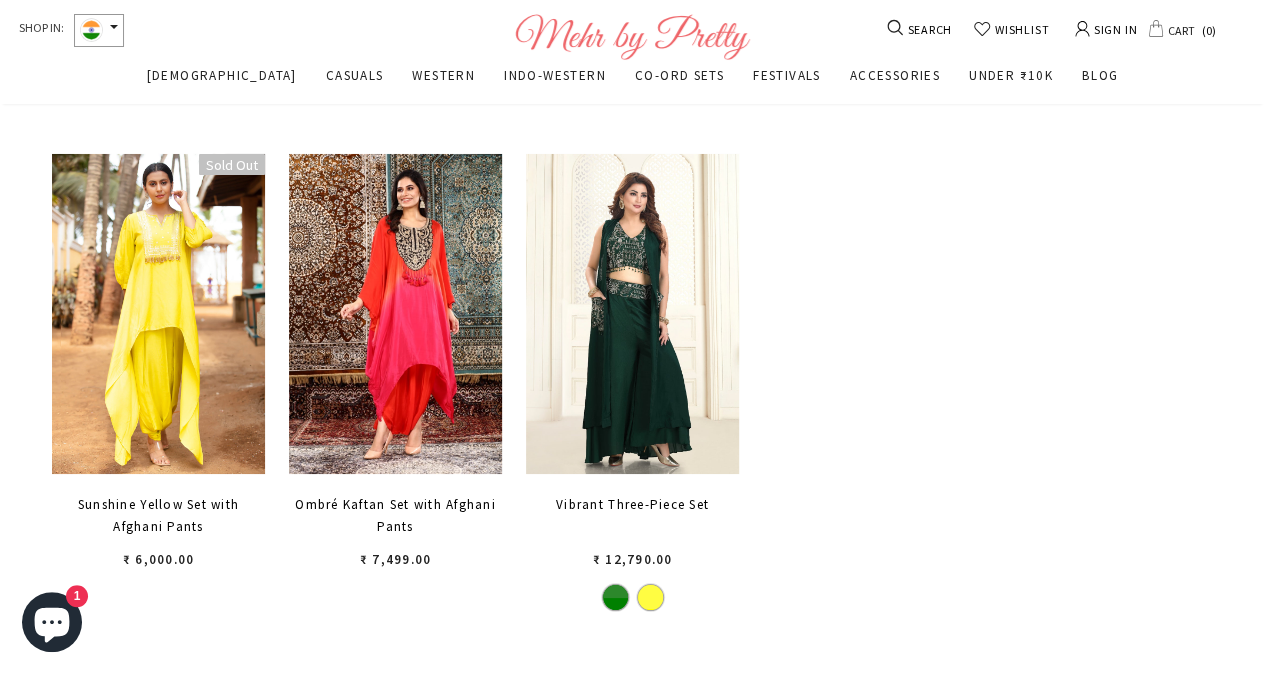 click on "ADD TO WISHLIST
Select options" at bounding box center [395, 313] 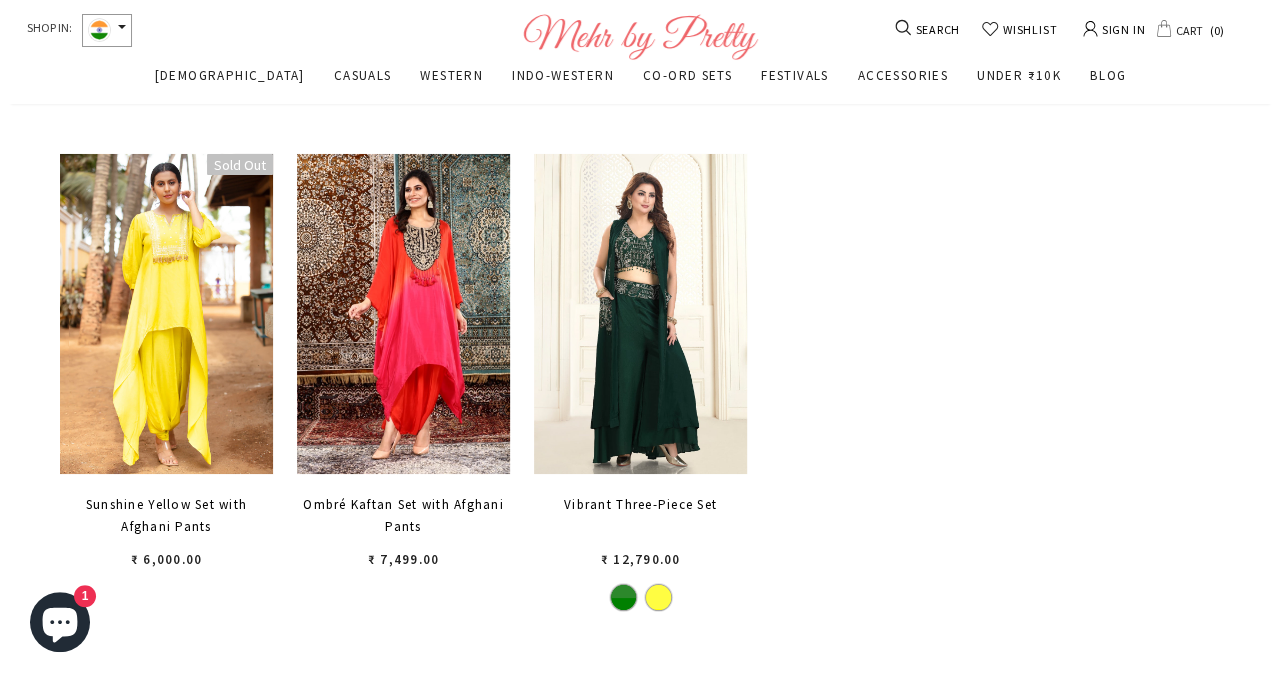 scroll, scrollTop: 3566, scrollLeft: 0, axis: vertical 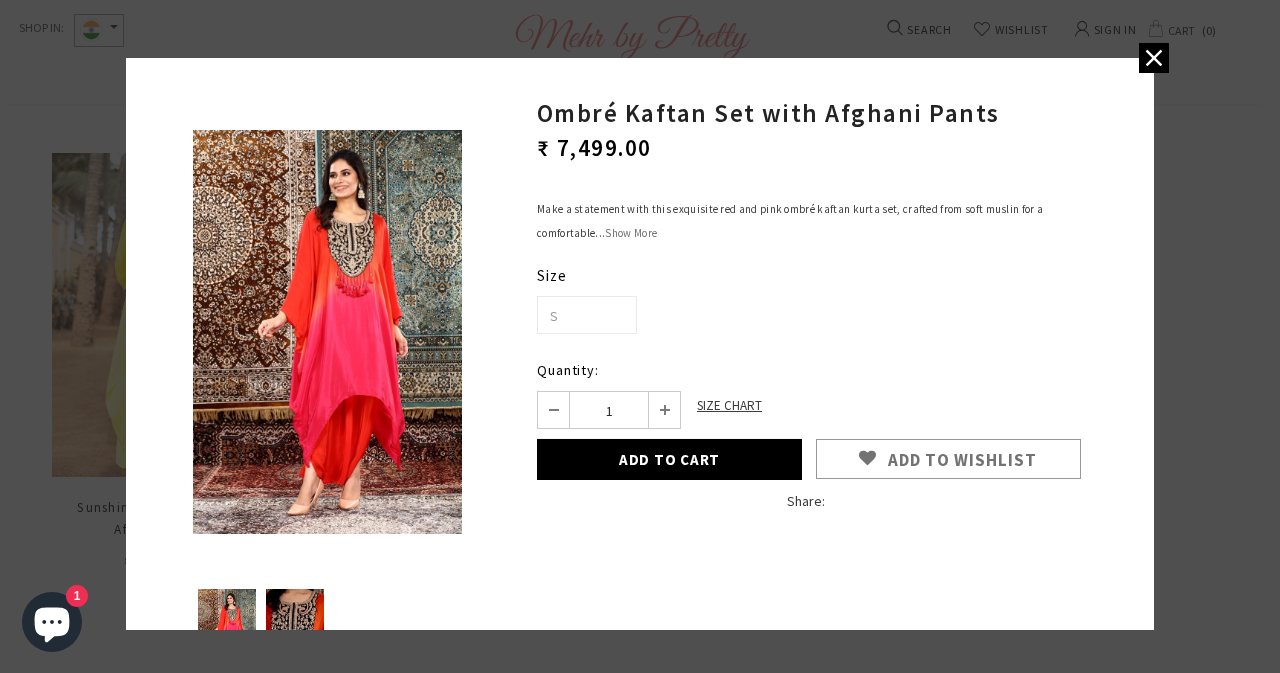 click 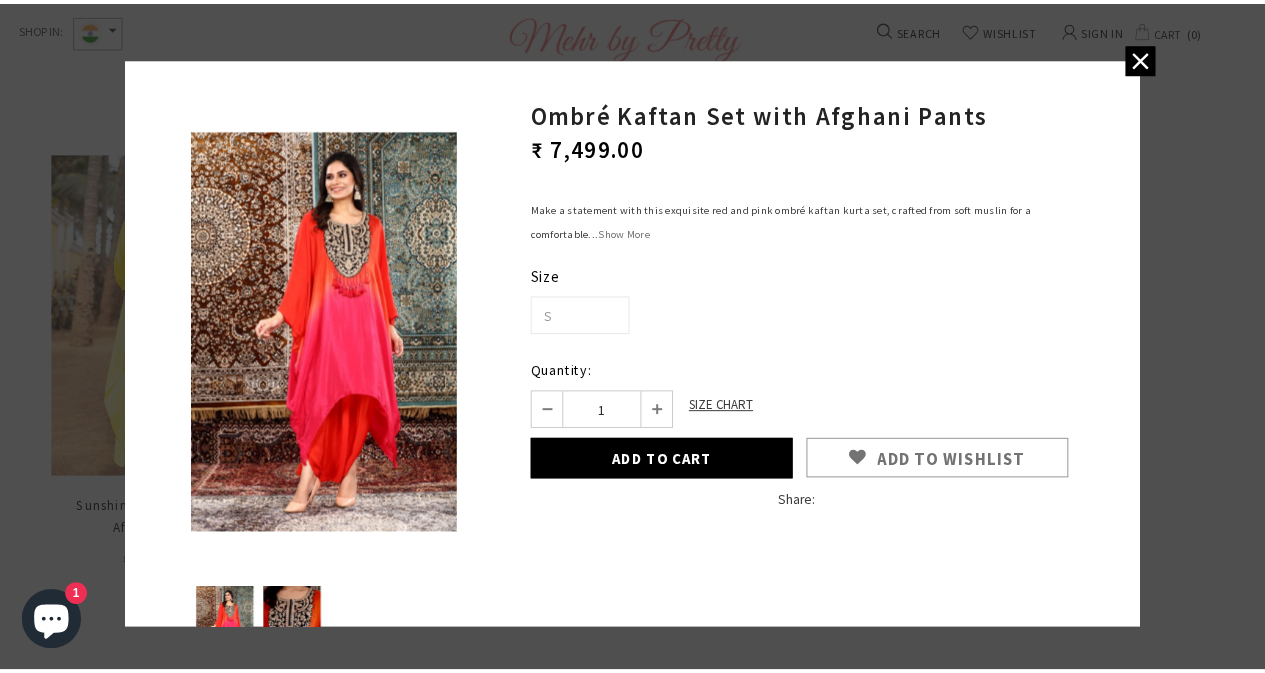 scroll, scrollTop: 3538, scrollLeft: 0, axis: vertical 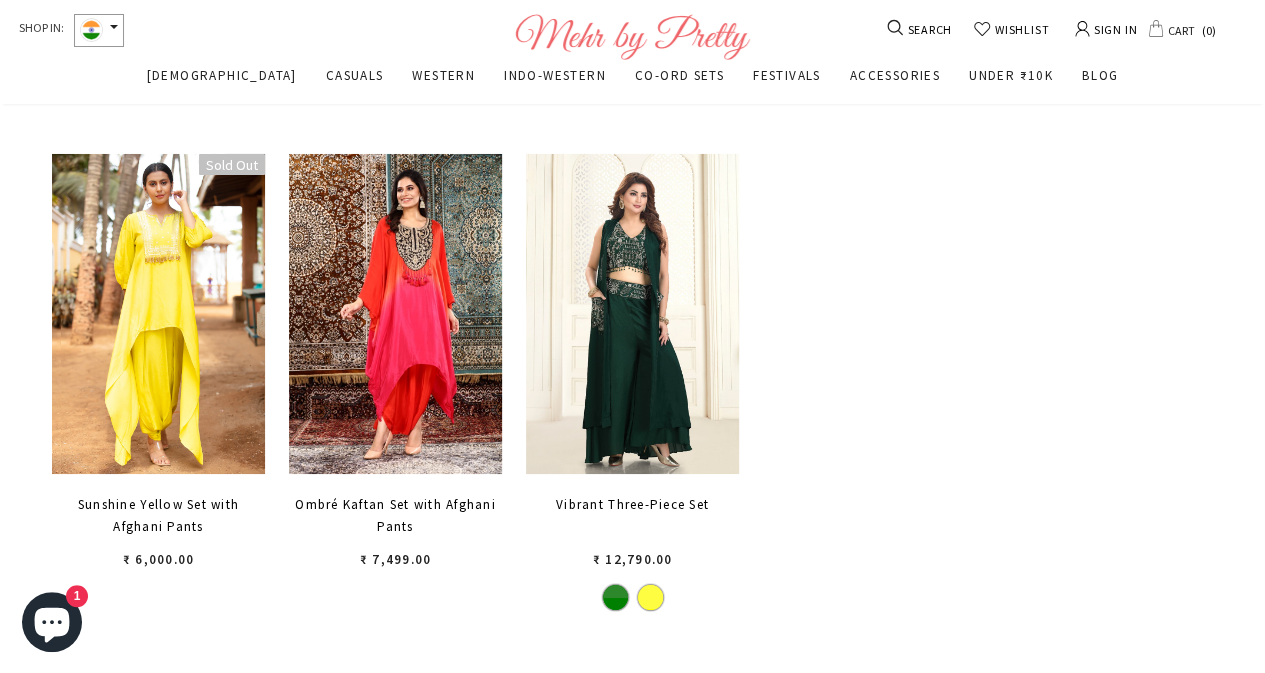 click on "Sale
ADD TO WISHLIST
Add to Cart
Quick View
Embroidered One Shoulder Blouse with Skirt
₹ 29,999.00
₹ 16,000.00
Embroidered One Shoulder Blouse with Skirt" at bounding box center (632, -1151) 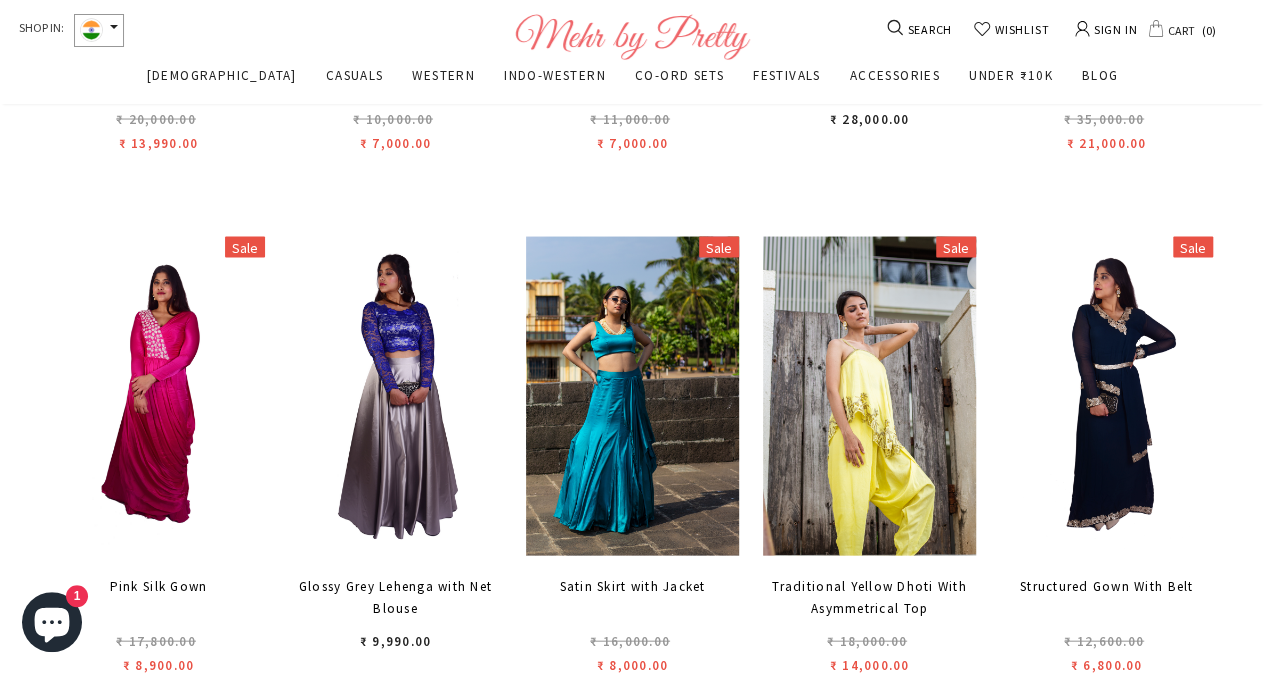scroll, scrollTop: 1890, scrollLeft: 0, axis: vertical 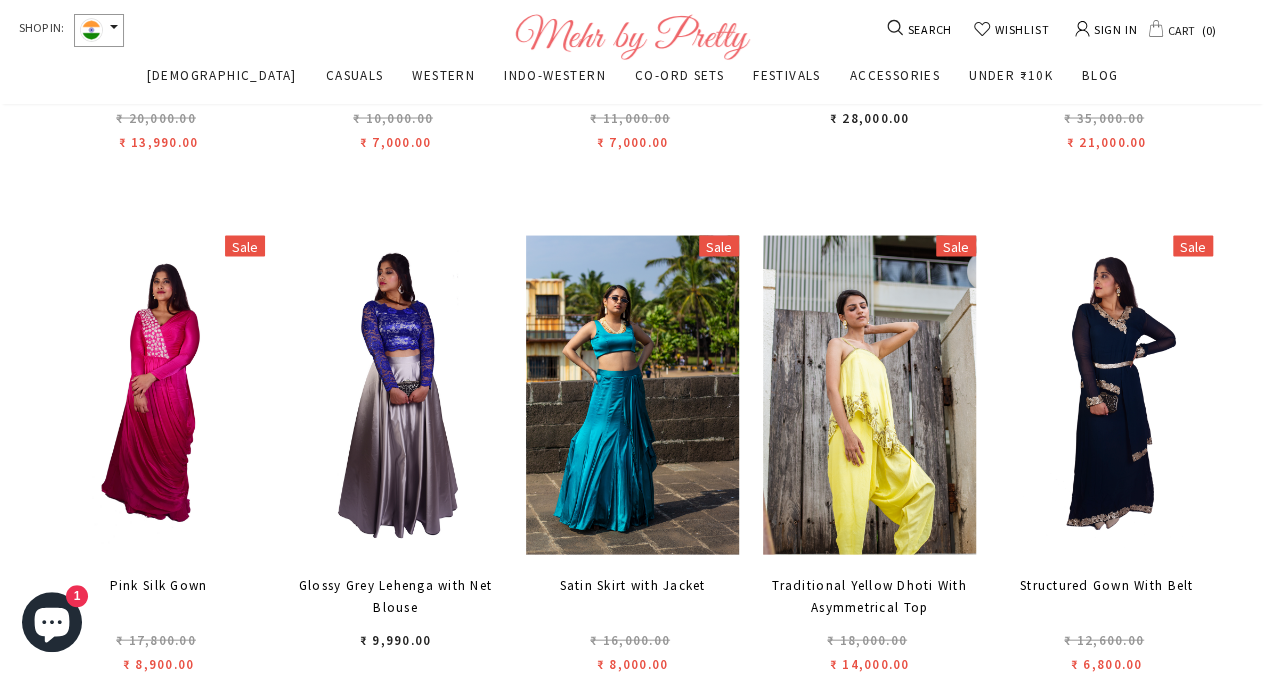 click on "UNDER ₹10K" at bounding box center (1011, 75) 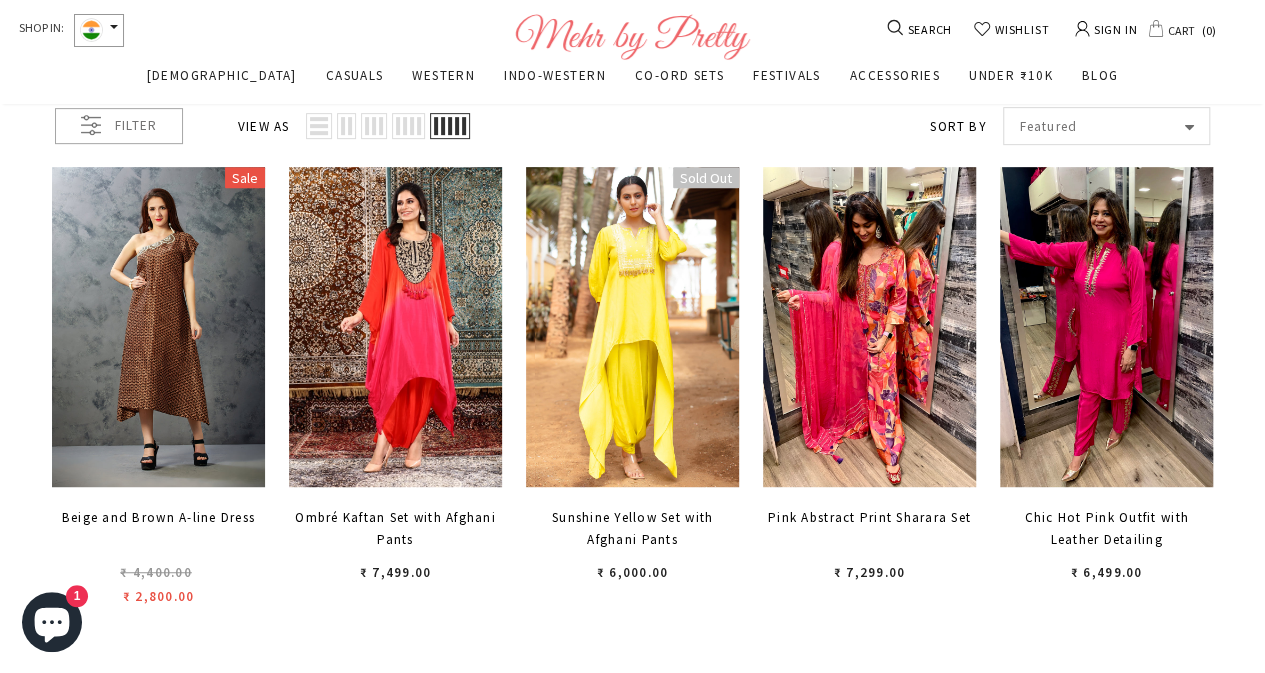 scroll, scrollTop: 392, scrollLeft: 0, axis: vertical 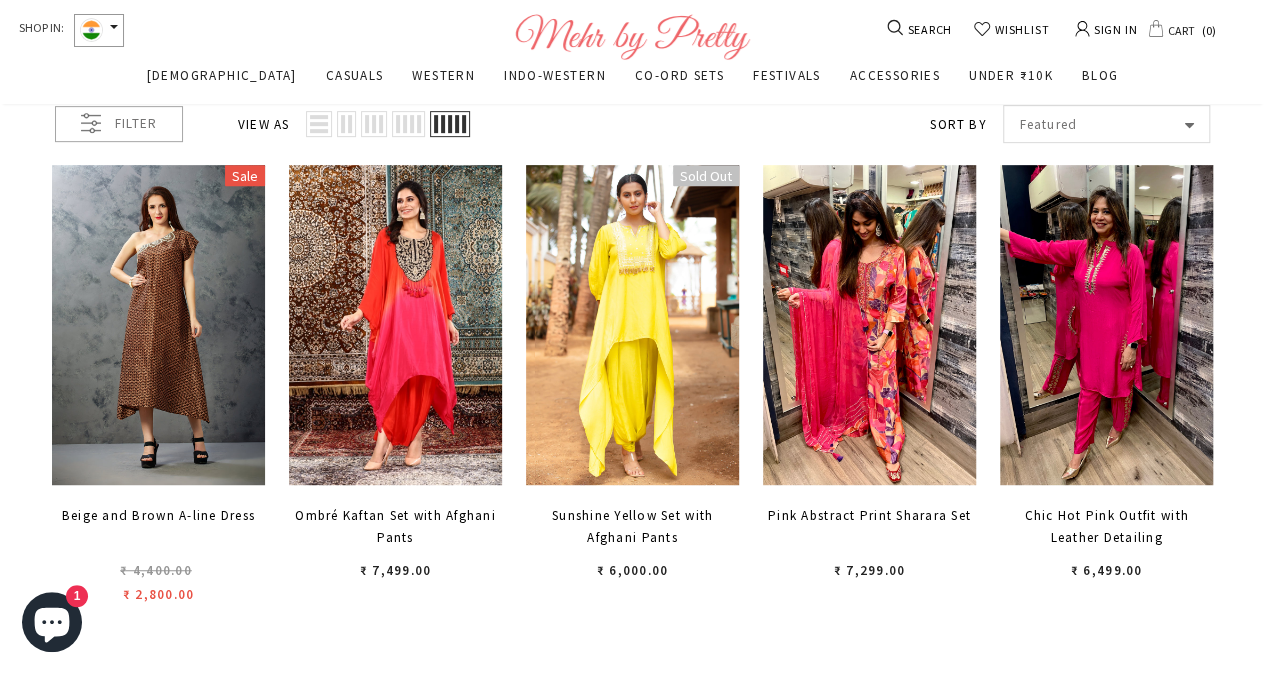 click on "Select options" at bounding box center [159, 339] 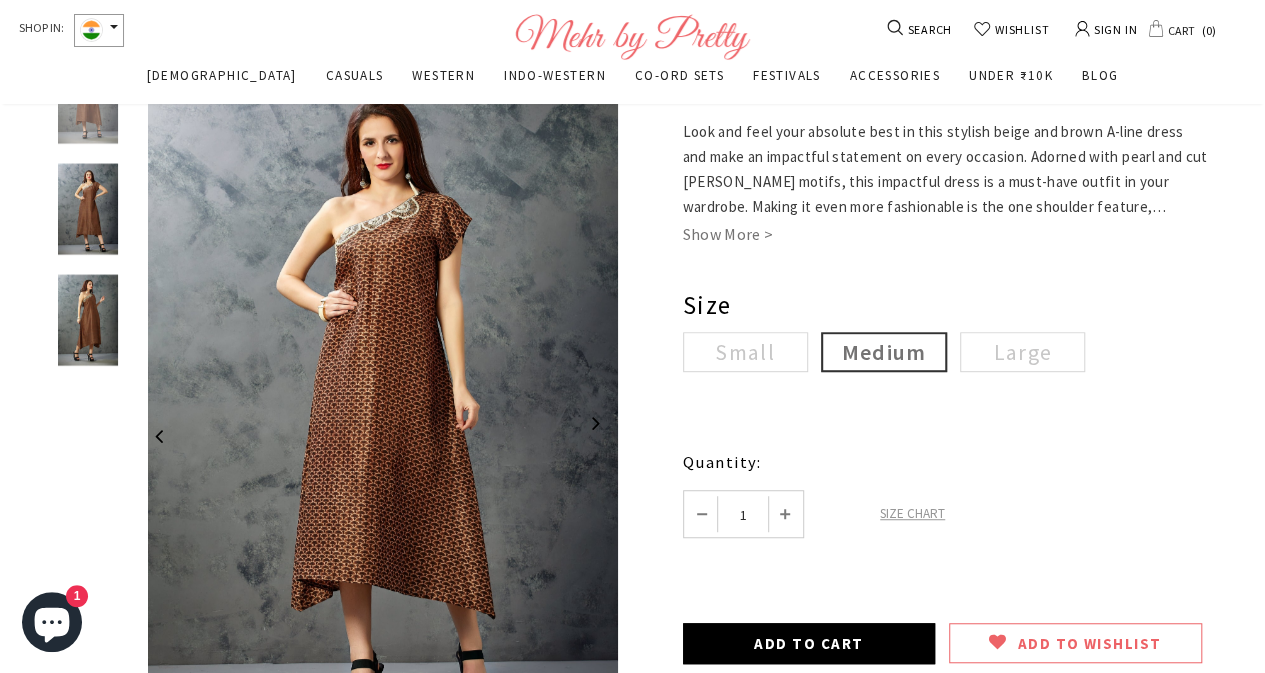 scroll, scrollTop: 398, scrollLeft: 0, axis: vertical 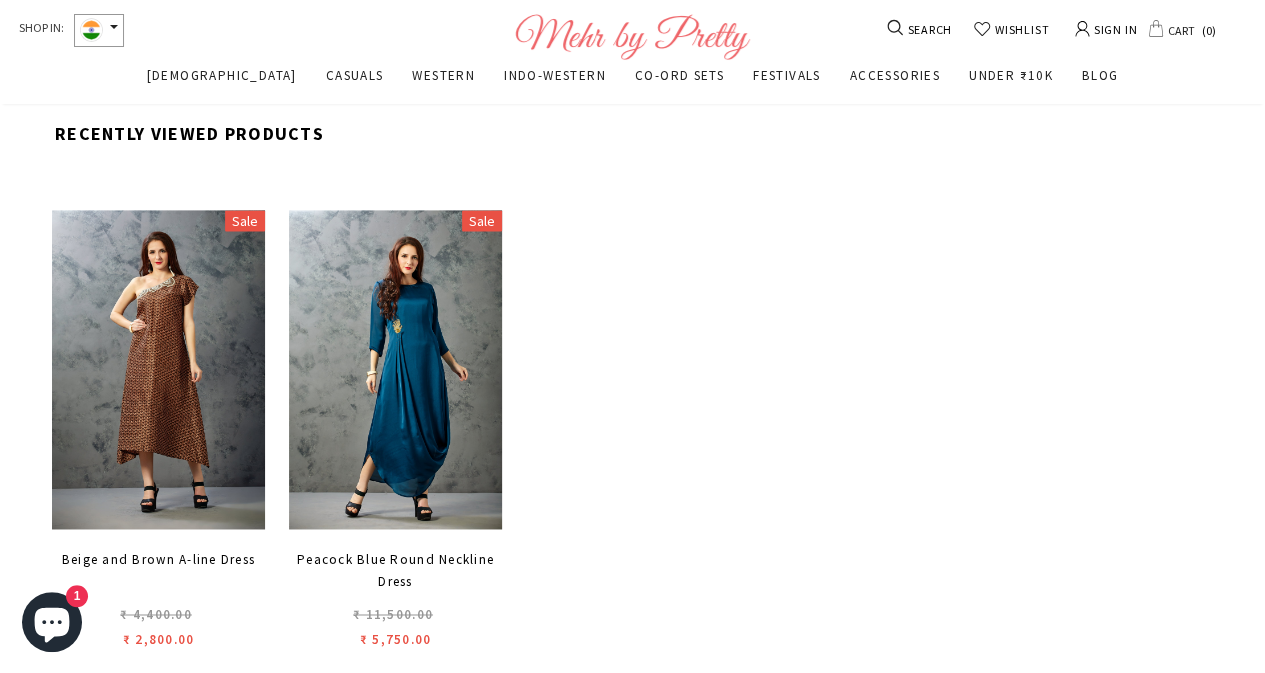 click on "INR" at bounding box center [99, 29] 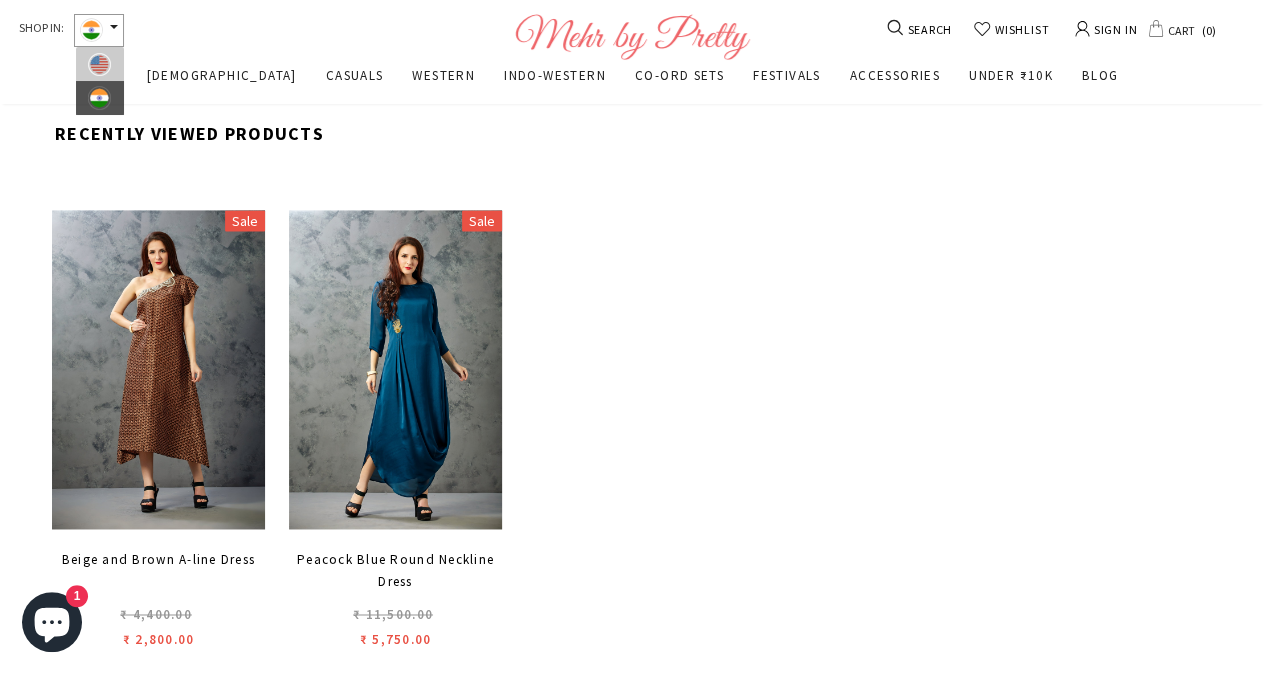 click at bounding box center (99, 64) 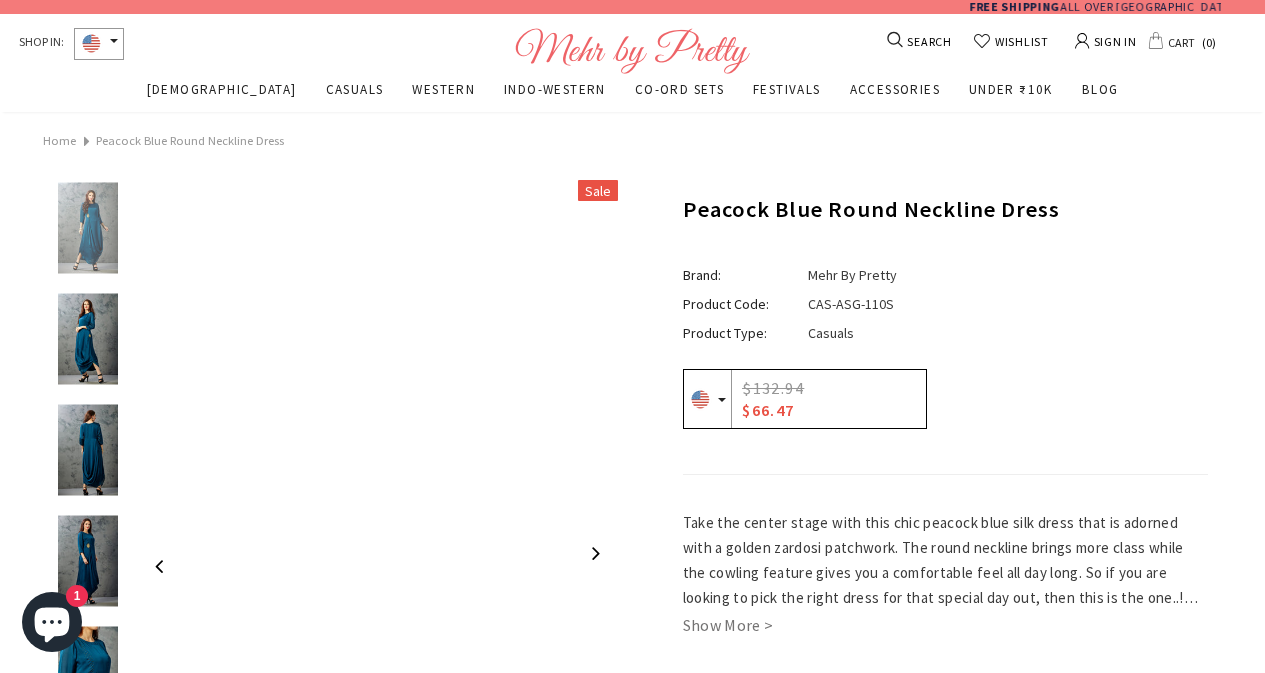 scroll, scrollTop: 1288, scrollLeft: 0, axis: vertical 